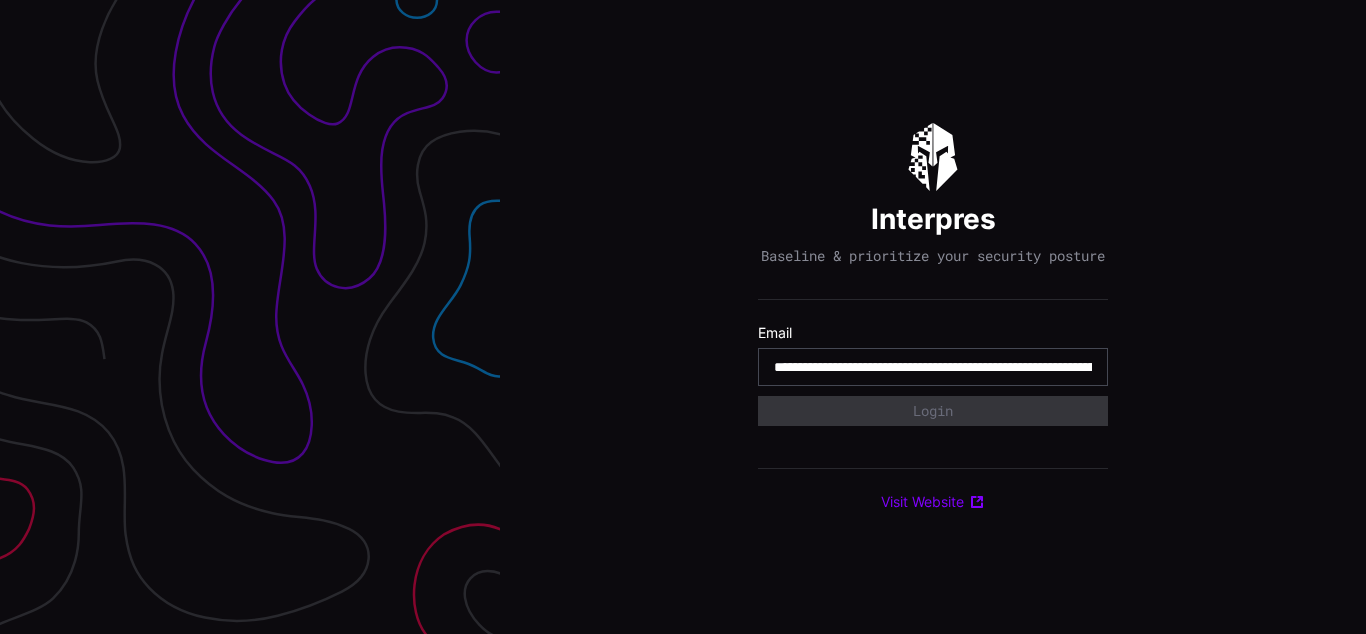 click on "**********" at bounding box center (933, 367) 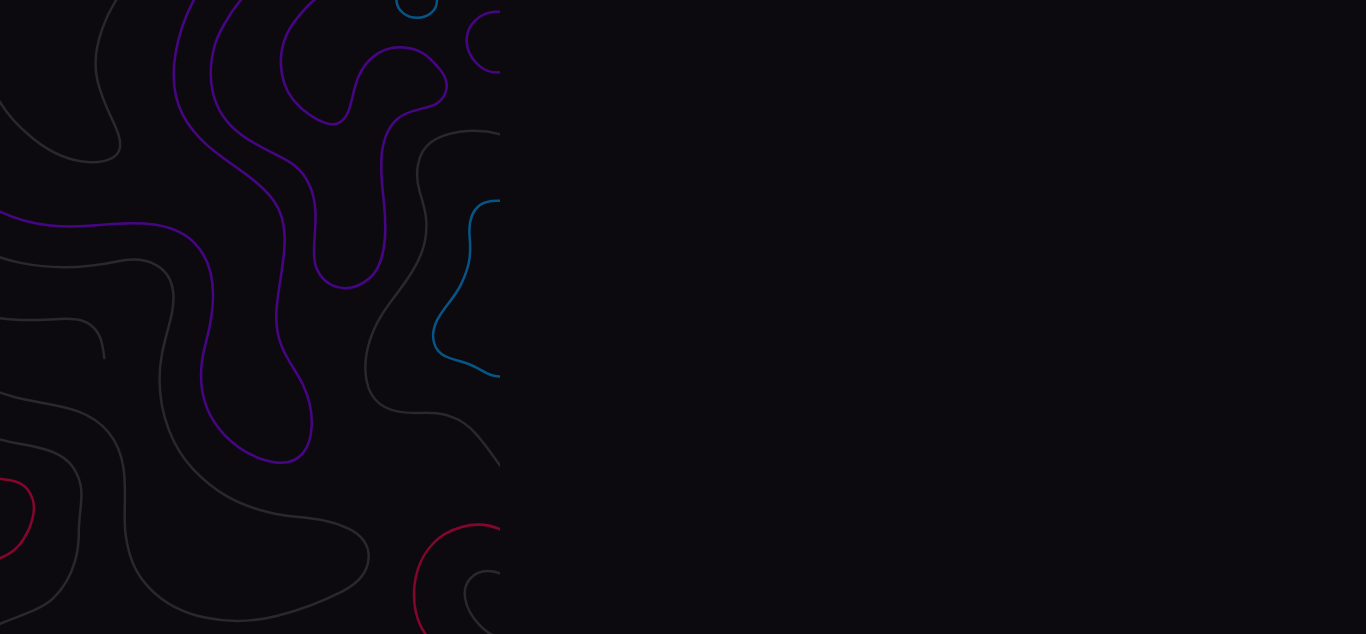 scroll, scrollTop: 0, scrollLeft: 0, axis: both 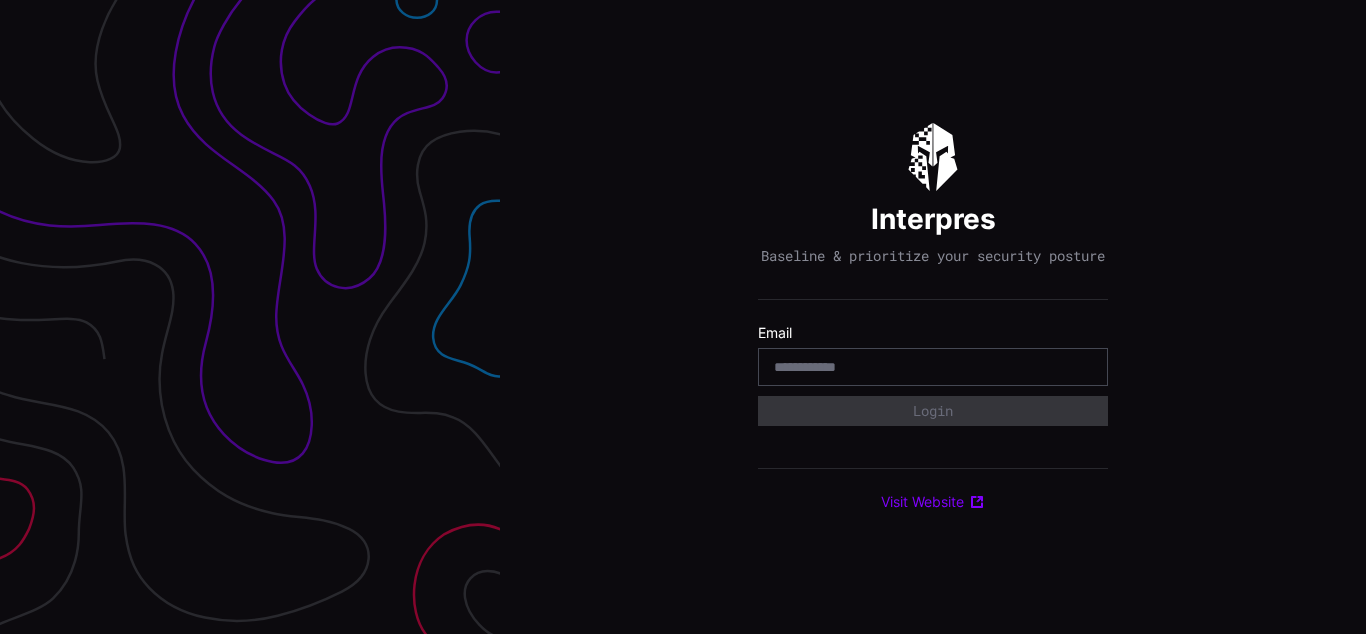 click on "Interpres Baseline & prioritize your security posture Email Login Visit Website" at bounding box center (933, 317) 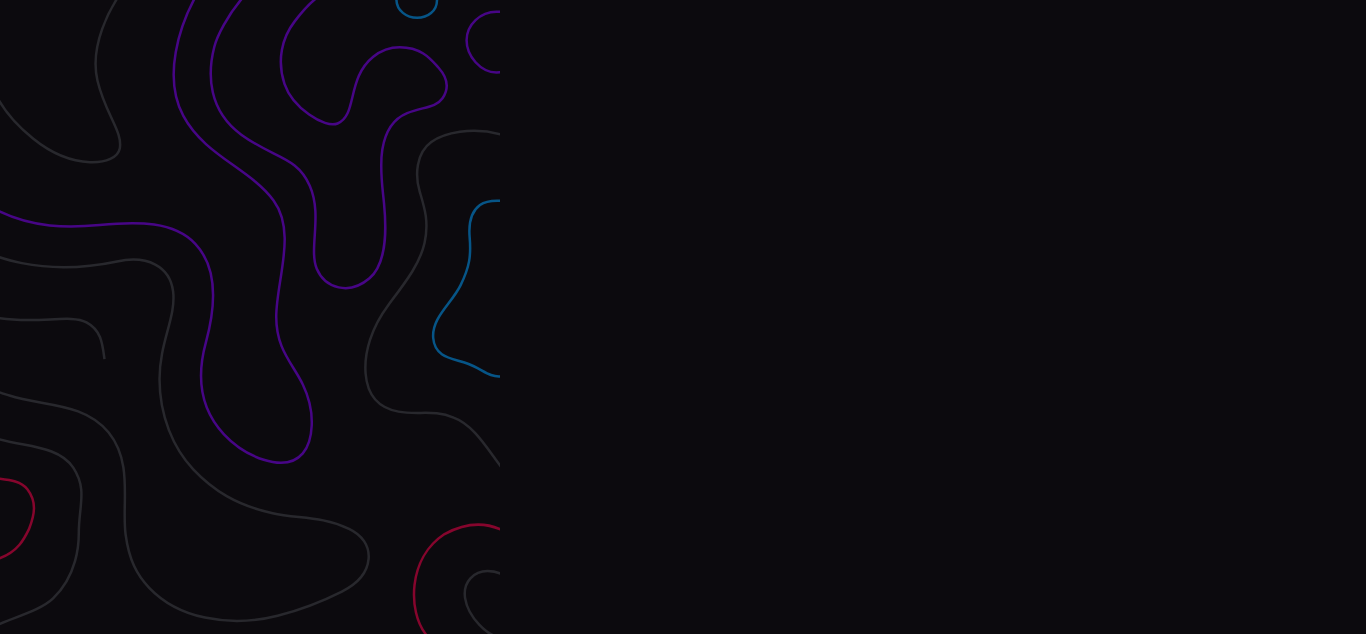 scroll, scrollTop: 0, scrollLeft: 0, axis: both 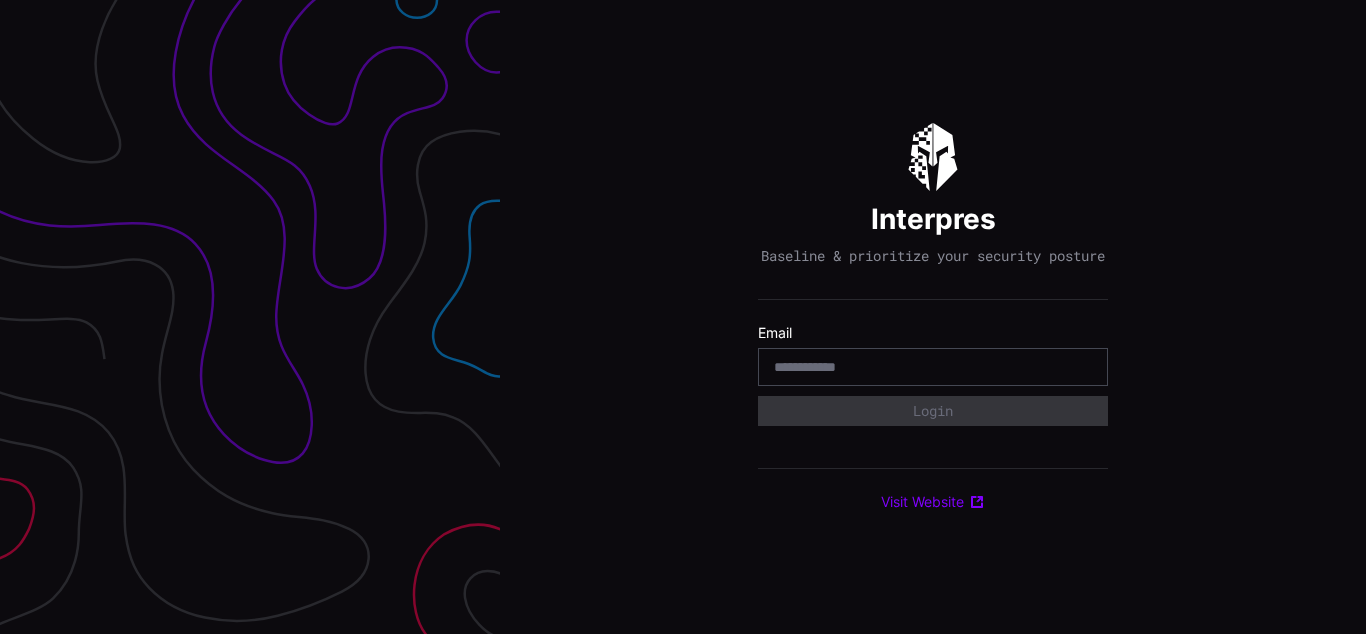 click on "Interpres Baseline & prioritize your security posture Email Login Visit Website" at bounding box center (933, 317) 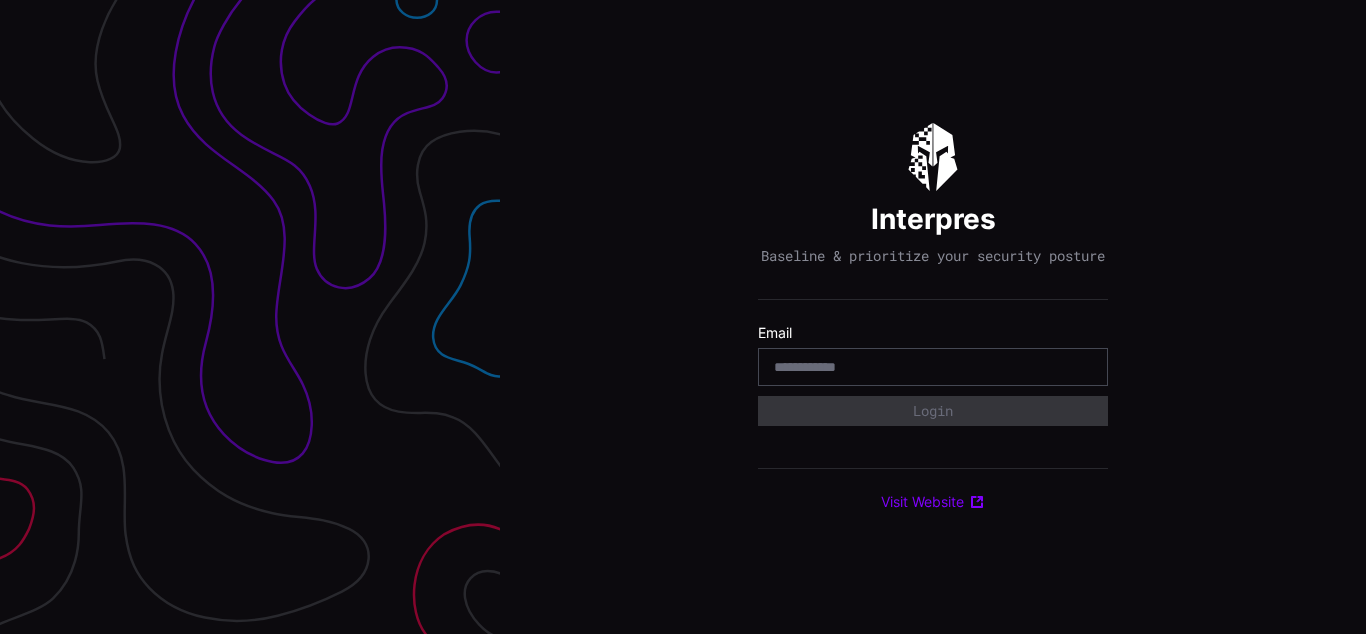 scroll, scrollTop: 0, scrollLeft: 0, axis: both 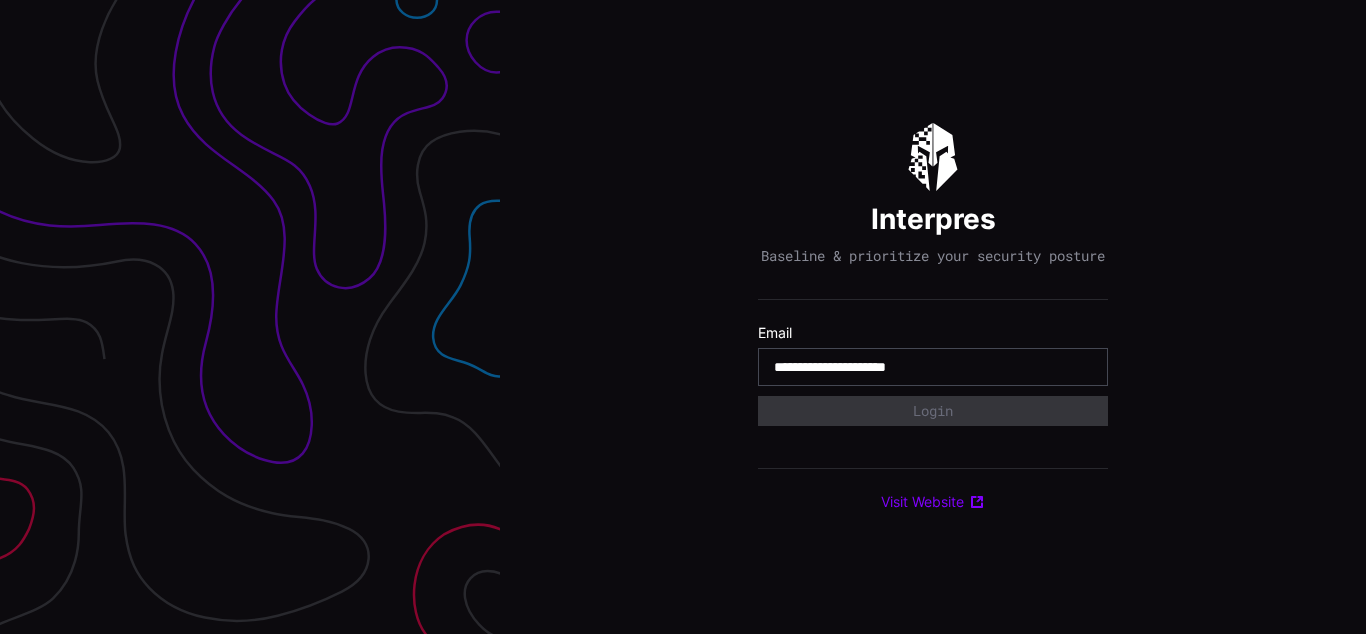 type on "**********" 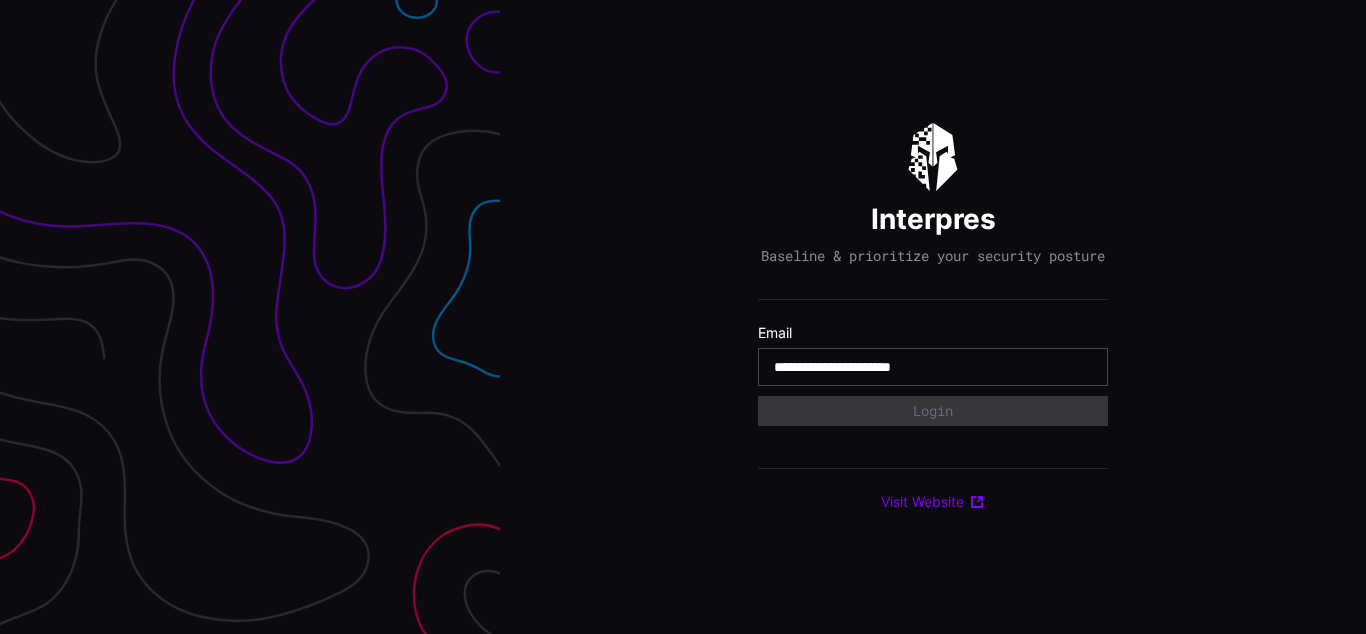 click on "**********" at bounding box center [933, 367] 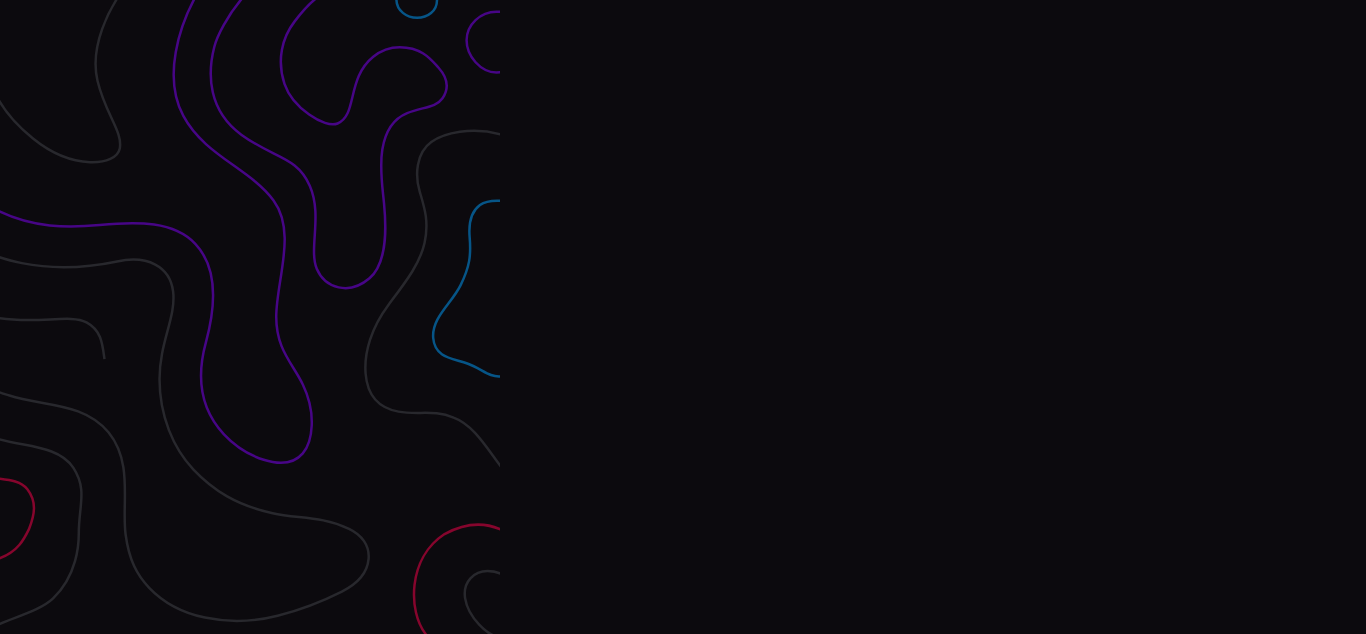 scroll, scrollTop: 0, scrollLeft: 0, axis: both 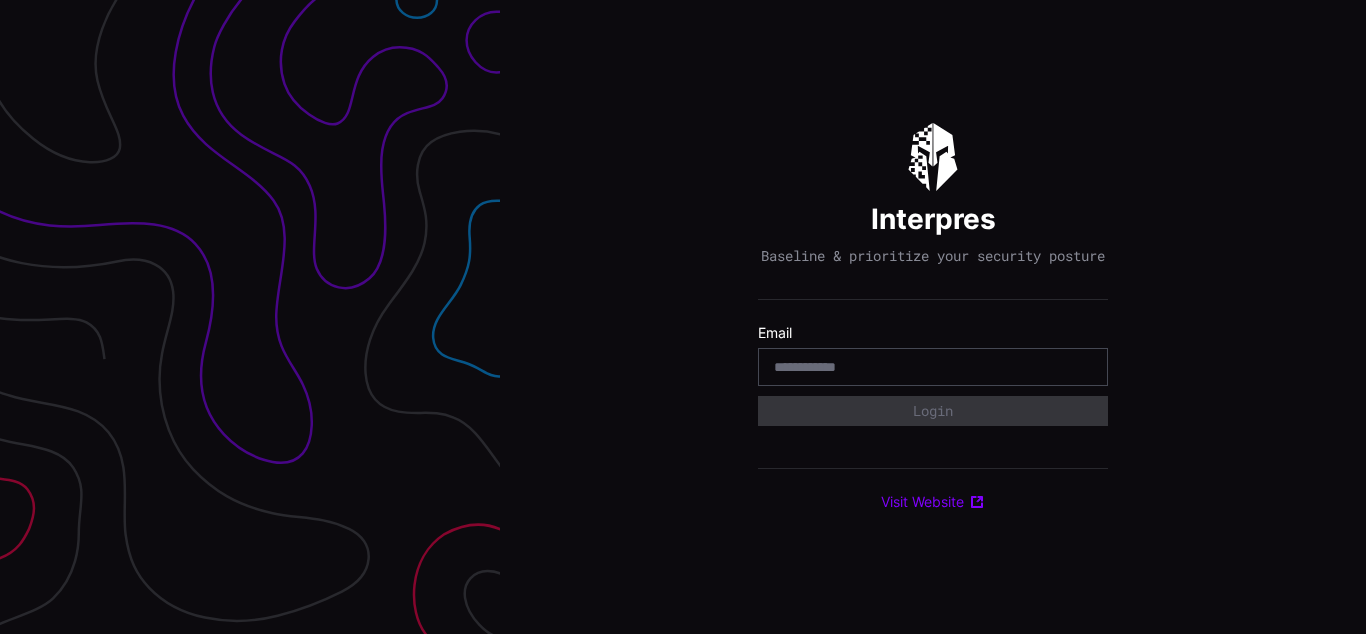 click on "Interpres Baseline & prioritize your security posture Email Login Visit Website" at bounding box center [933, 317] 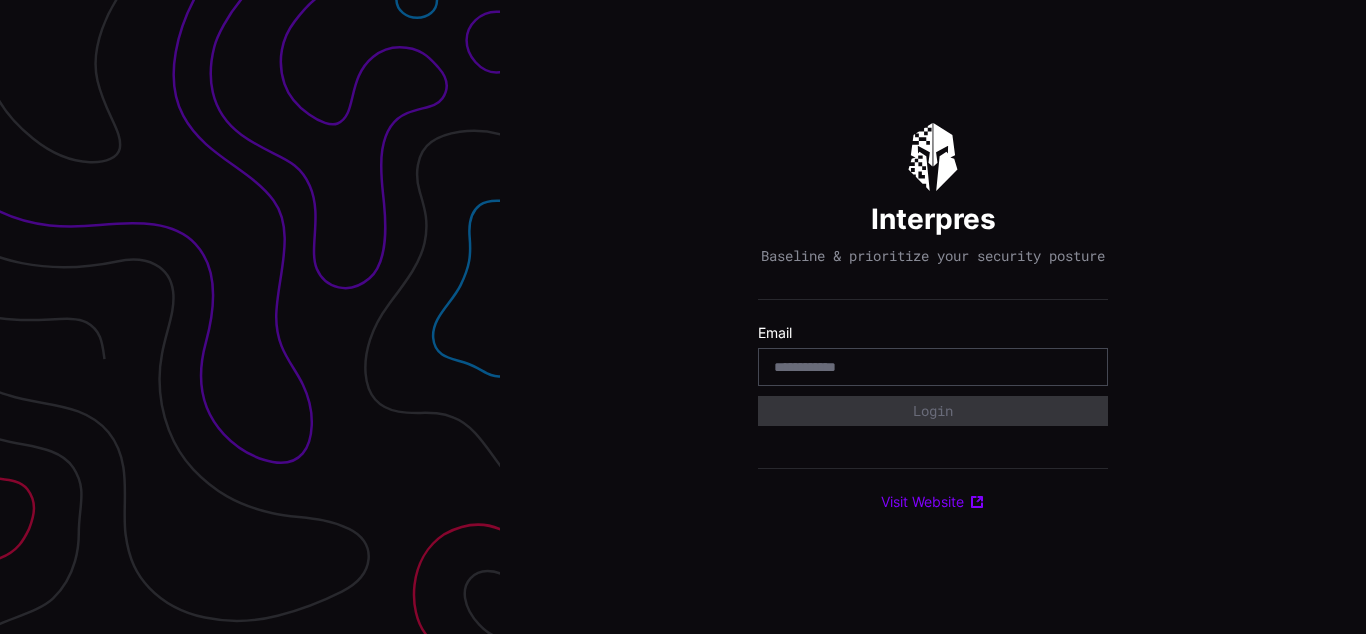 scroll, scrollTop: 0, scrollLeft: 0, axis: both 